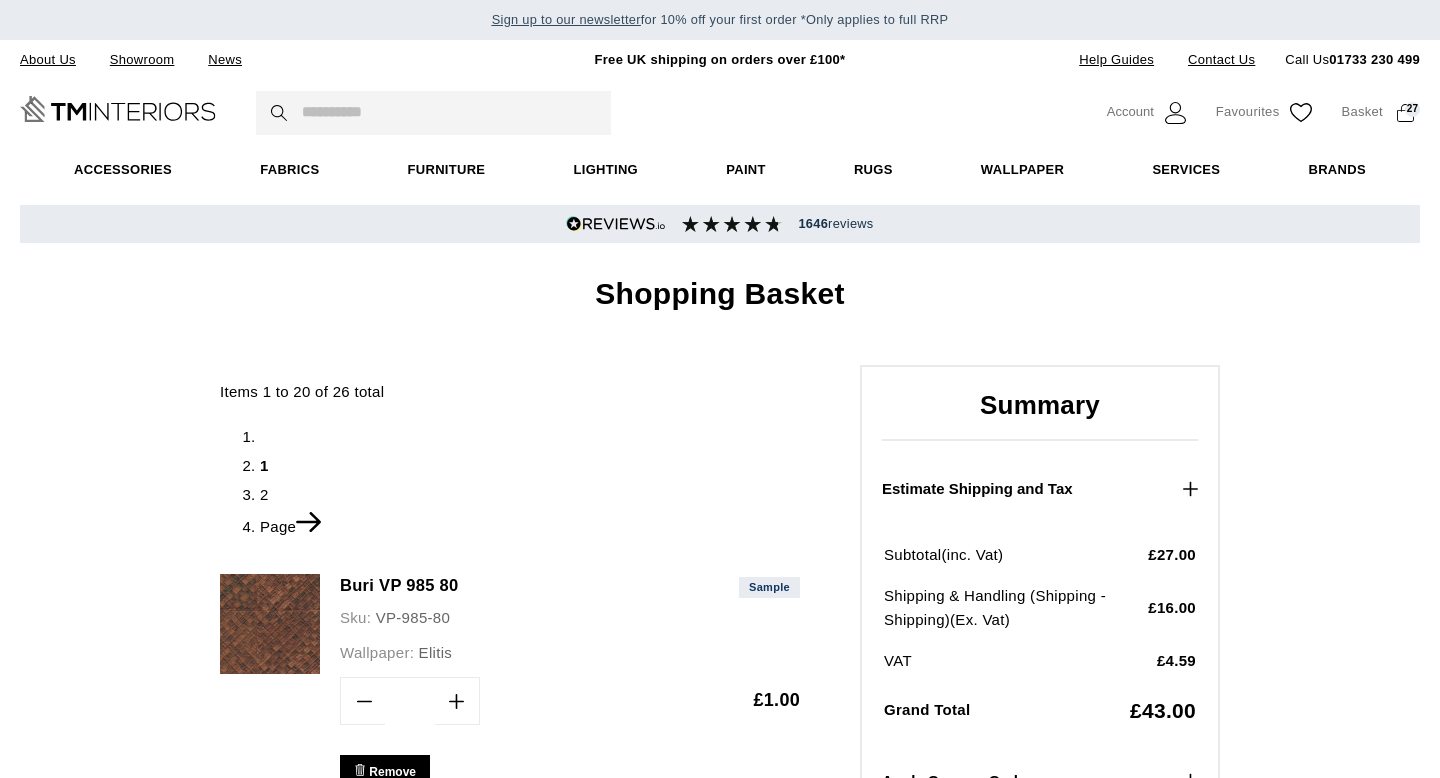 scroll, scrollTop: 0, scrollLeft: 0, axis: both 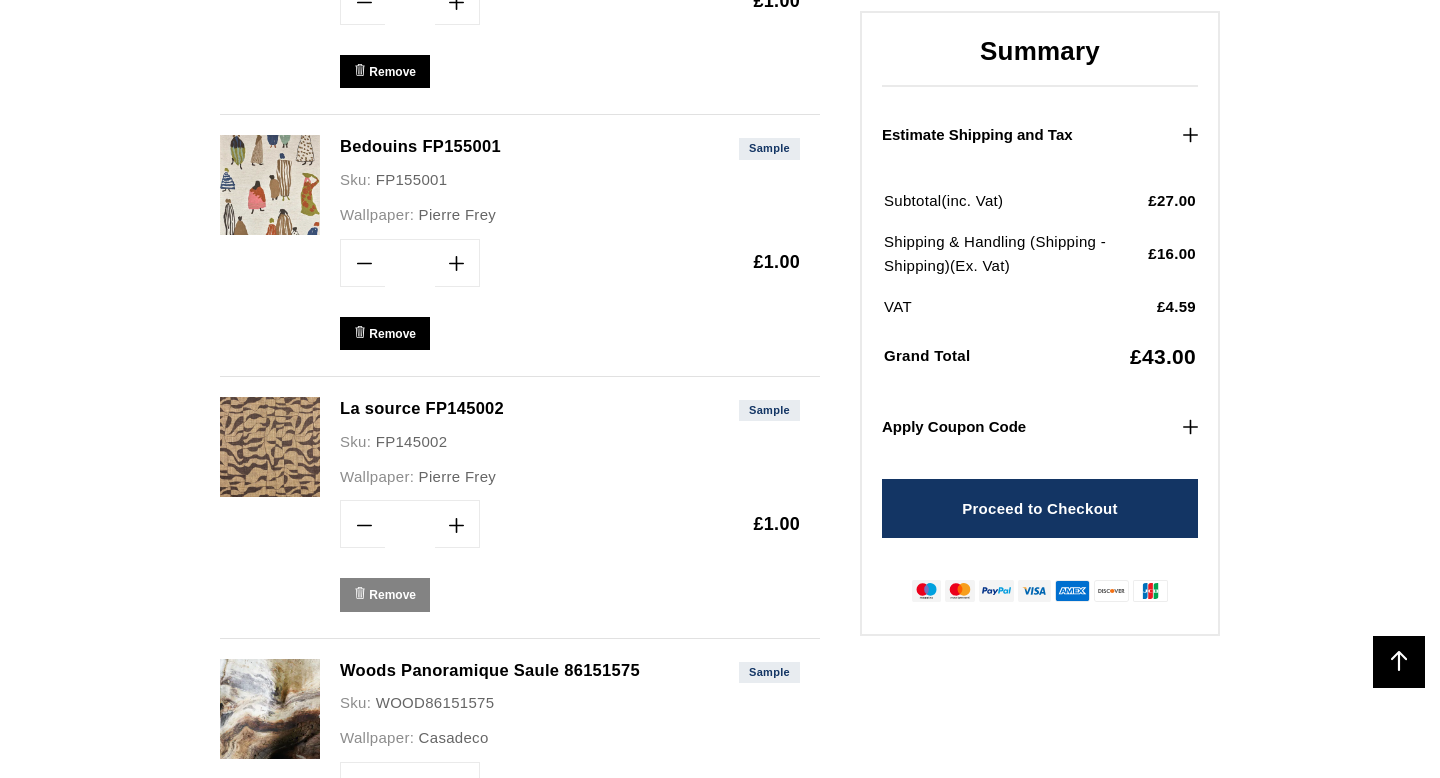click on "Remove" at bounding box center (392, 595) 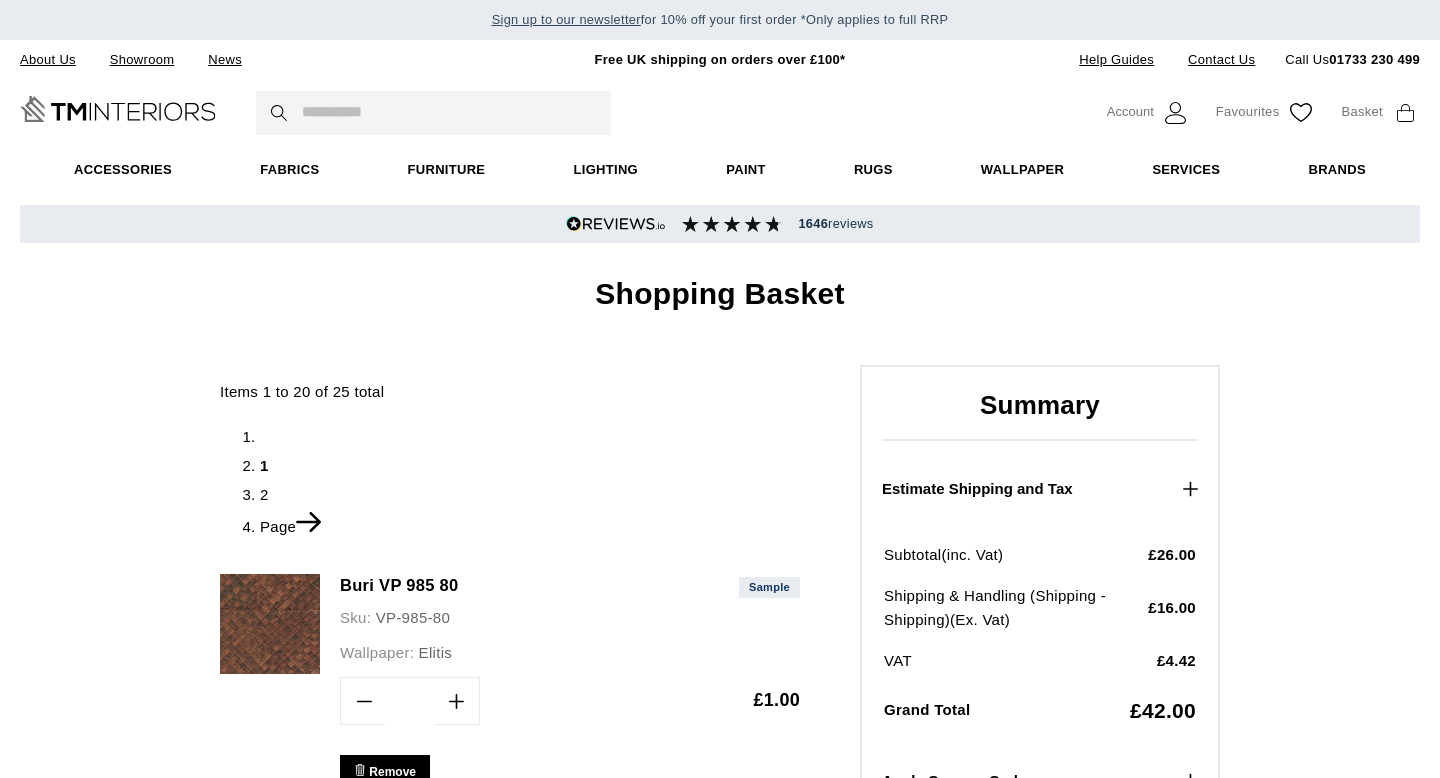 scroll, scrollTop: 0, scrollLeft: 0, axis: both 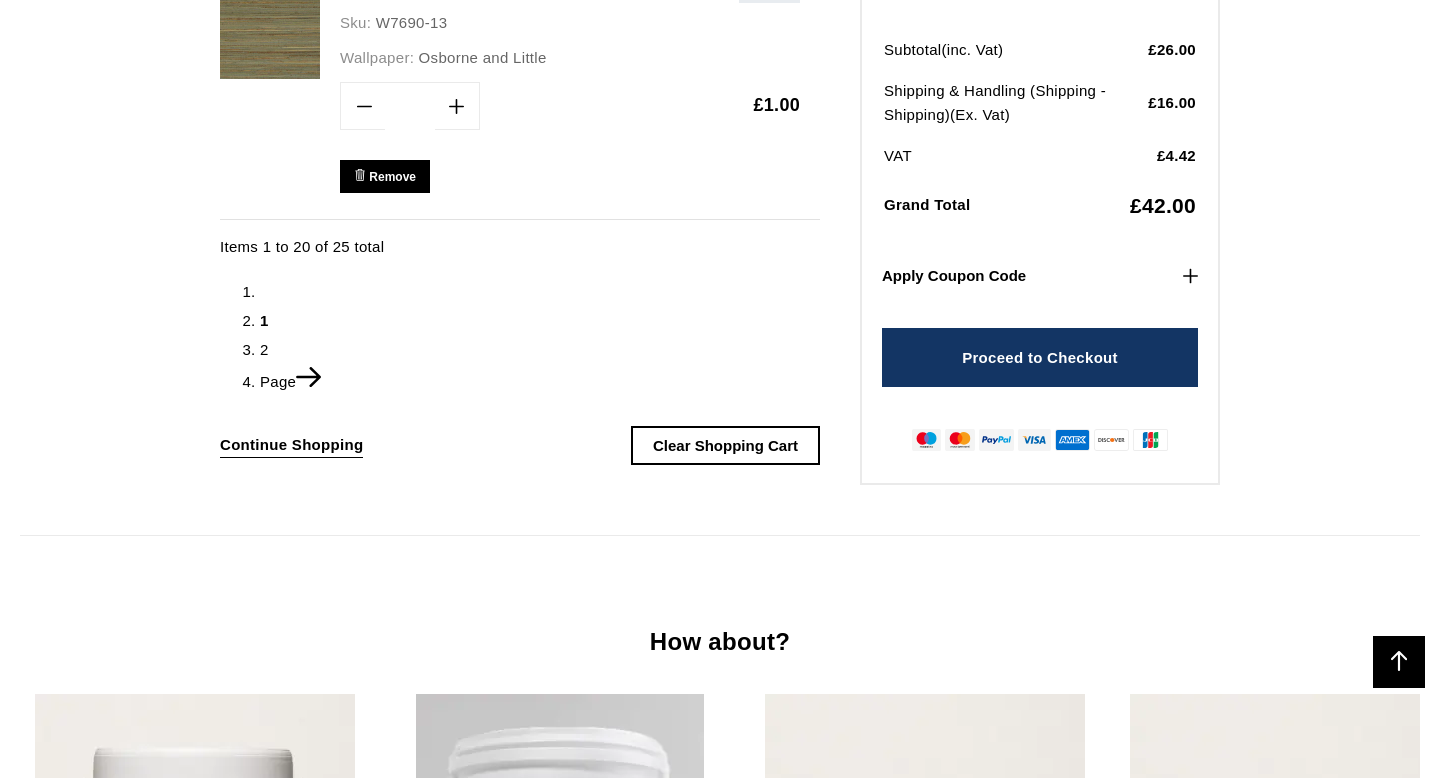 click at bounding box center (308, 377) 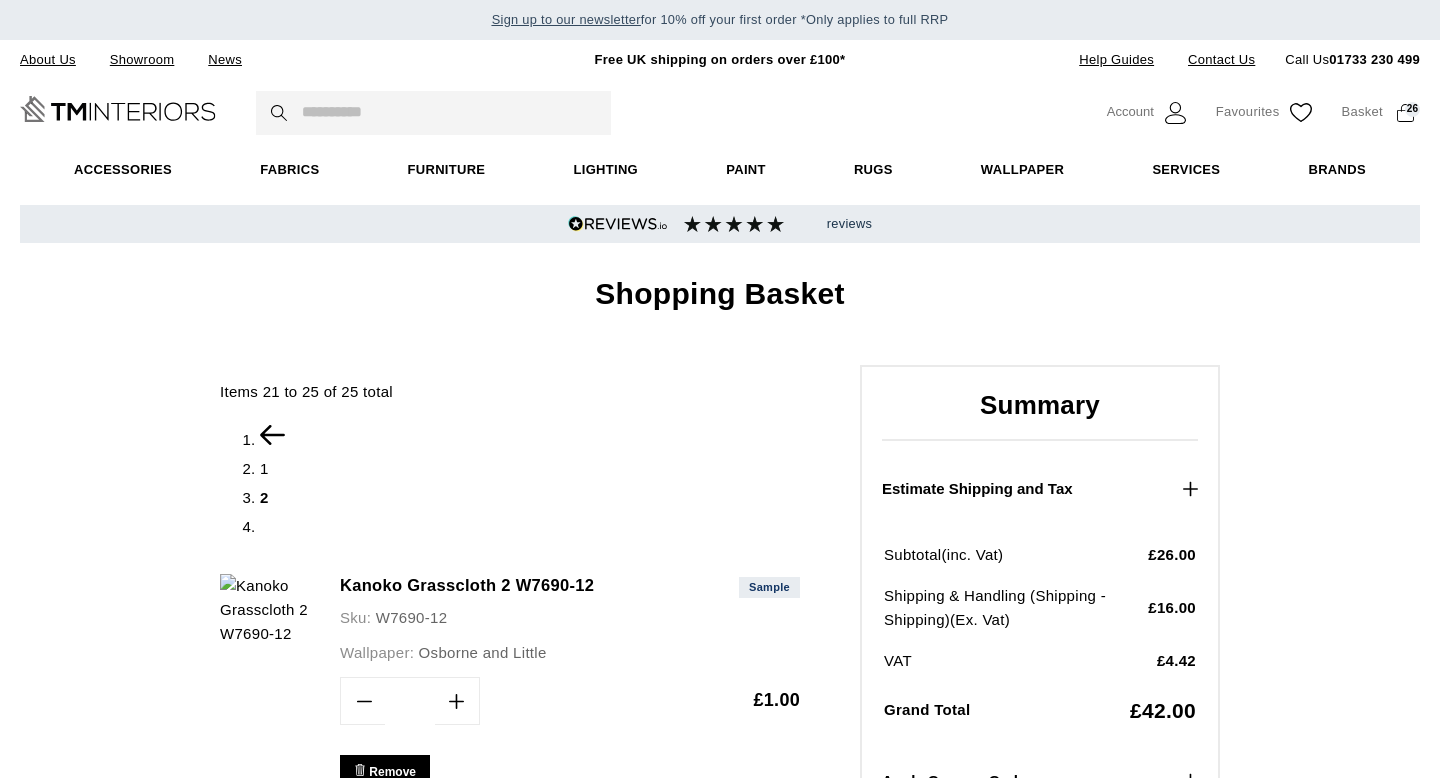 scroll, scrollTop: 0, scrollLeft: 0, axis: both 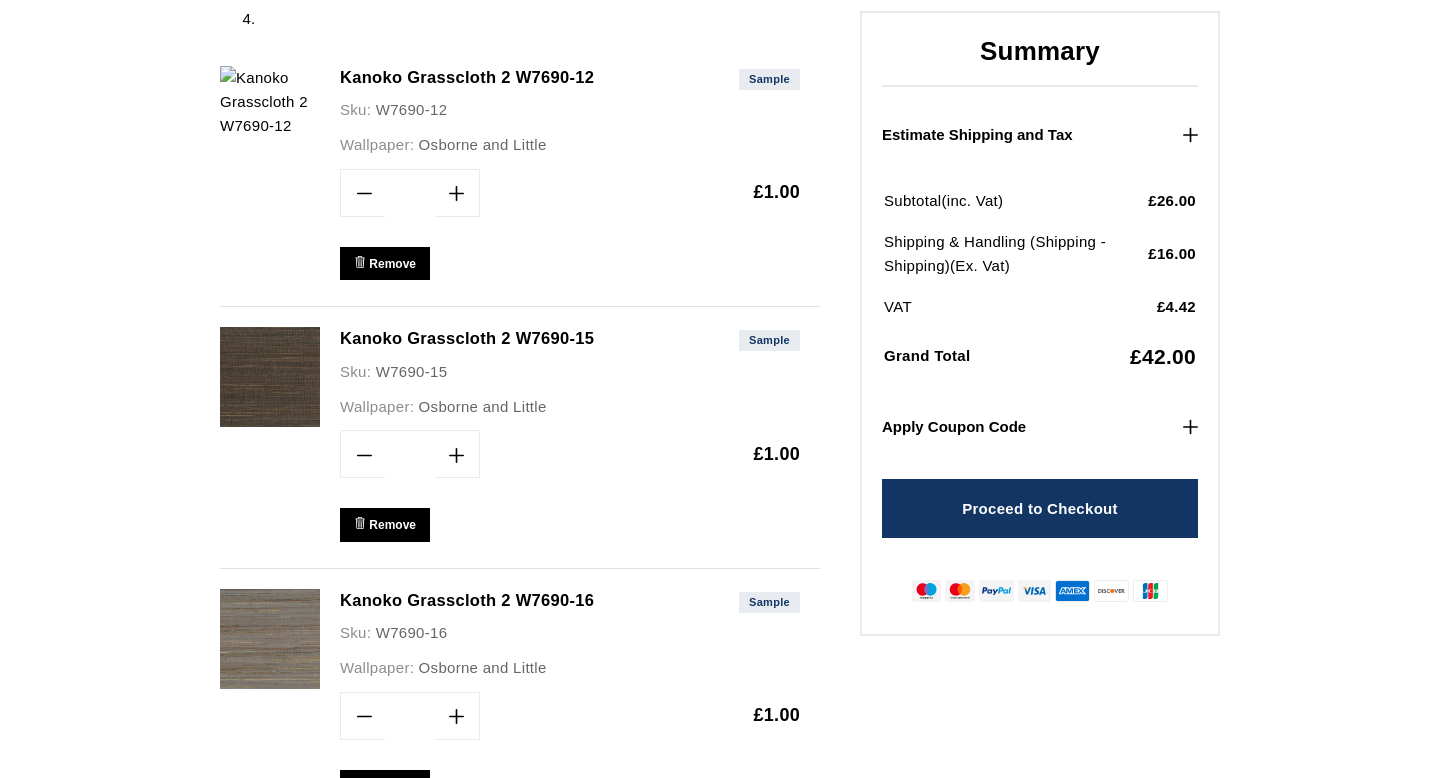 click at bounding box center (270, 102) 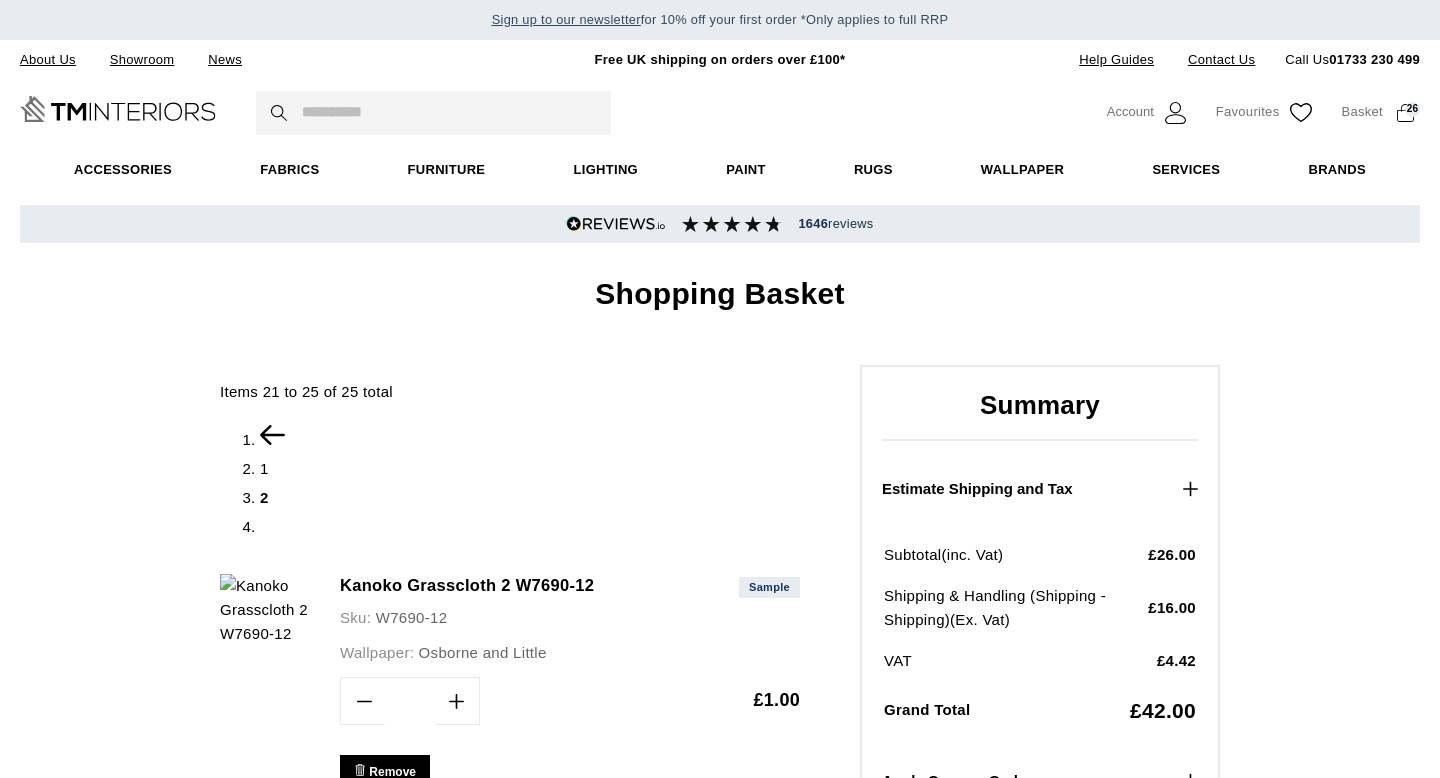 scroll, scrollTop: 508, scrollLeft: 0, axis: vertical 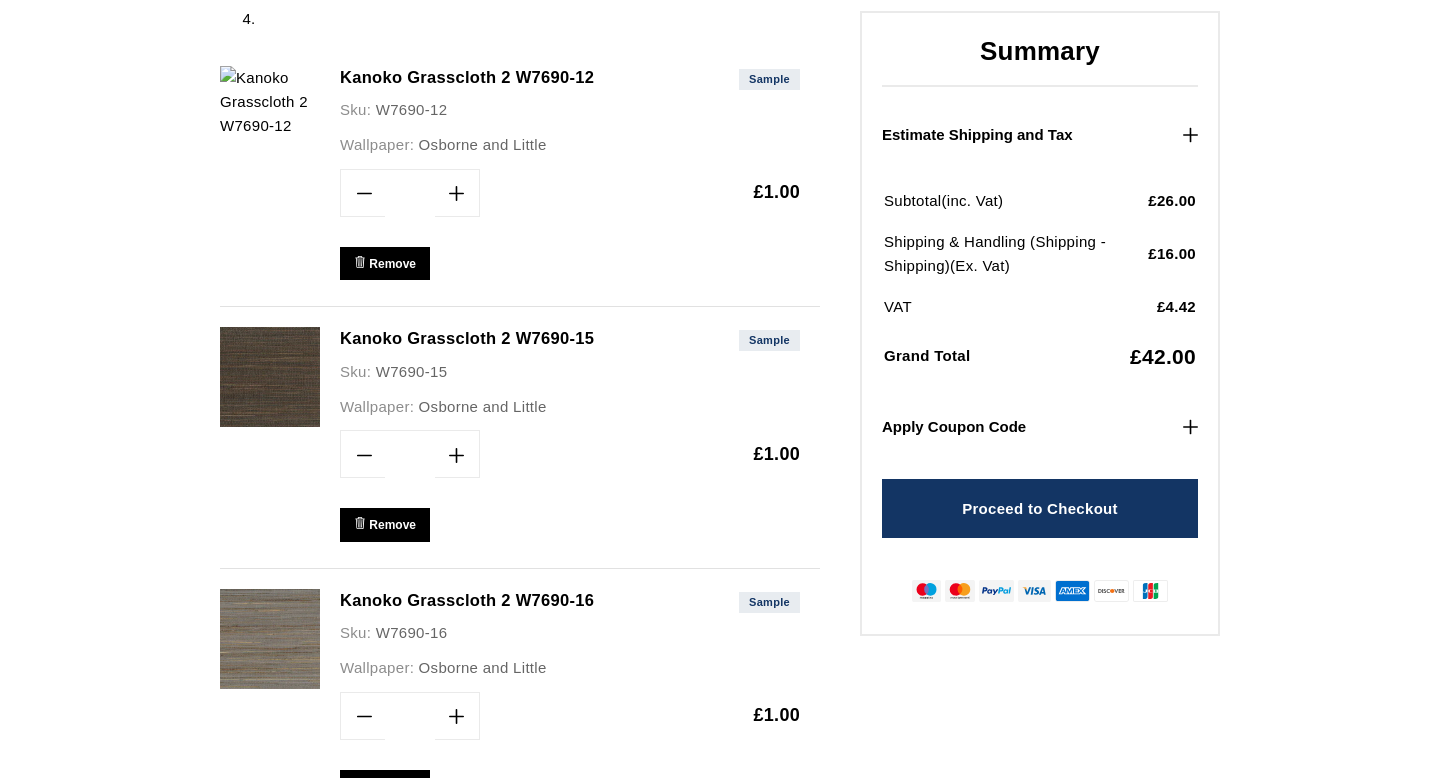 click on "bin
Remove" at bounding box center (388, 266) 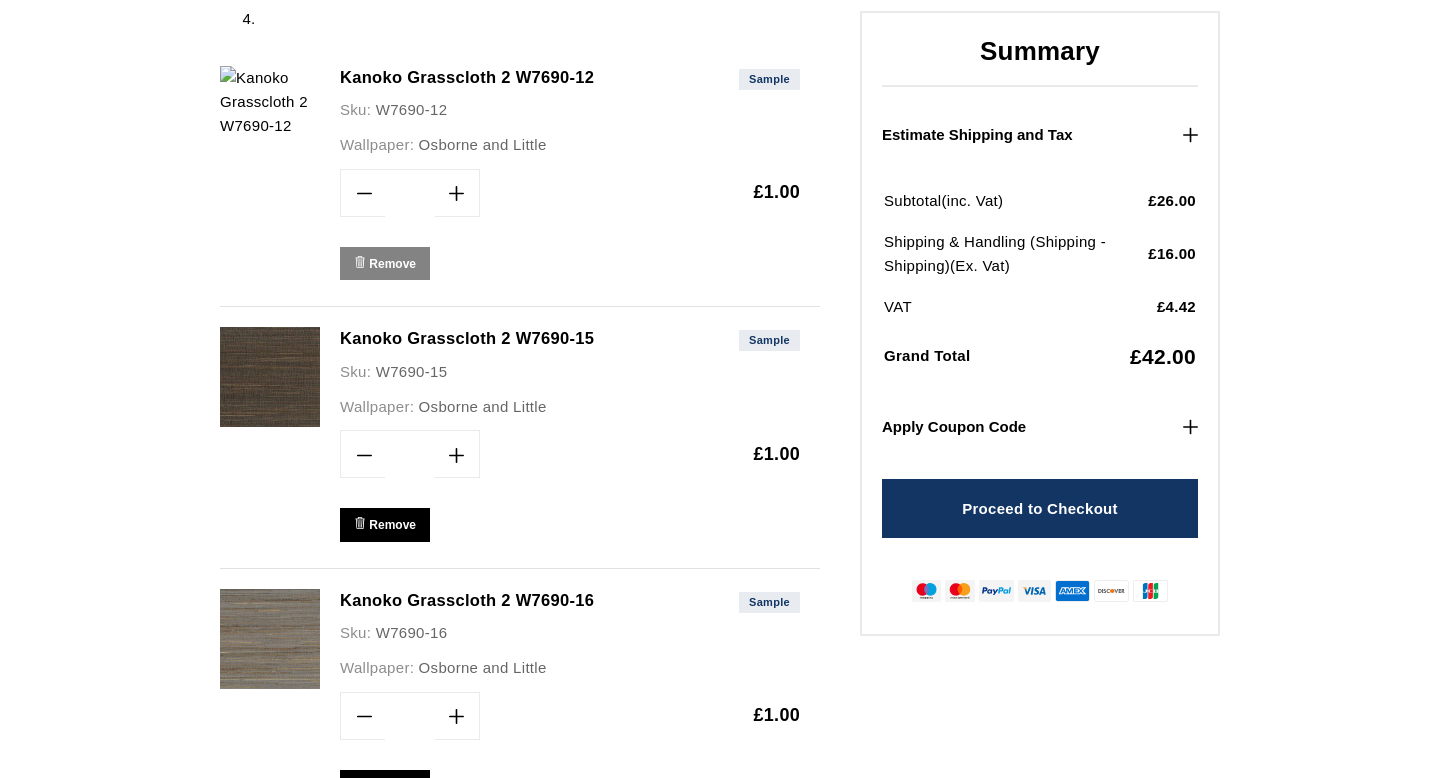 click on "Remove" at bounding box center (392, 264) 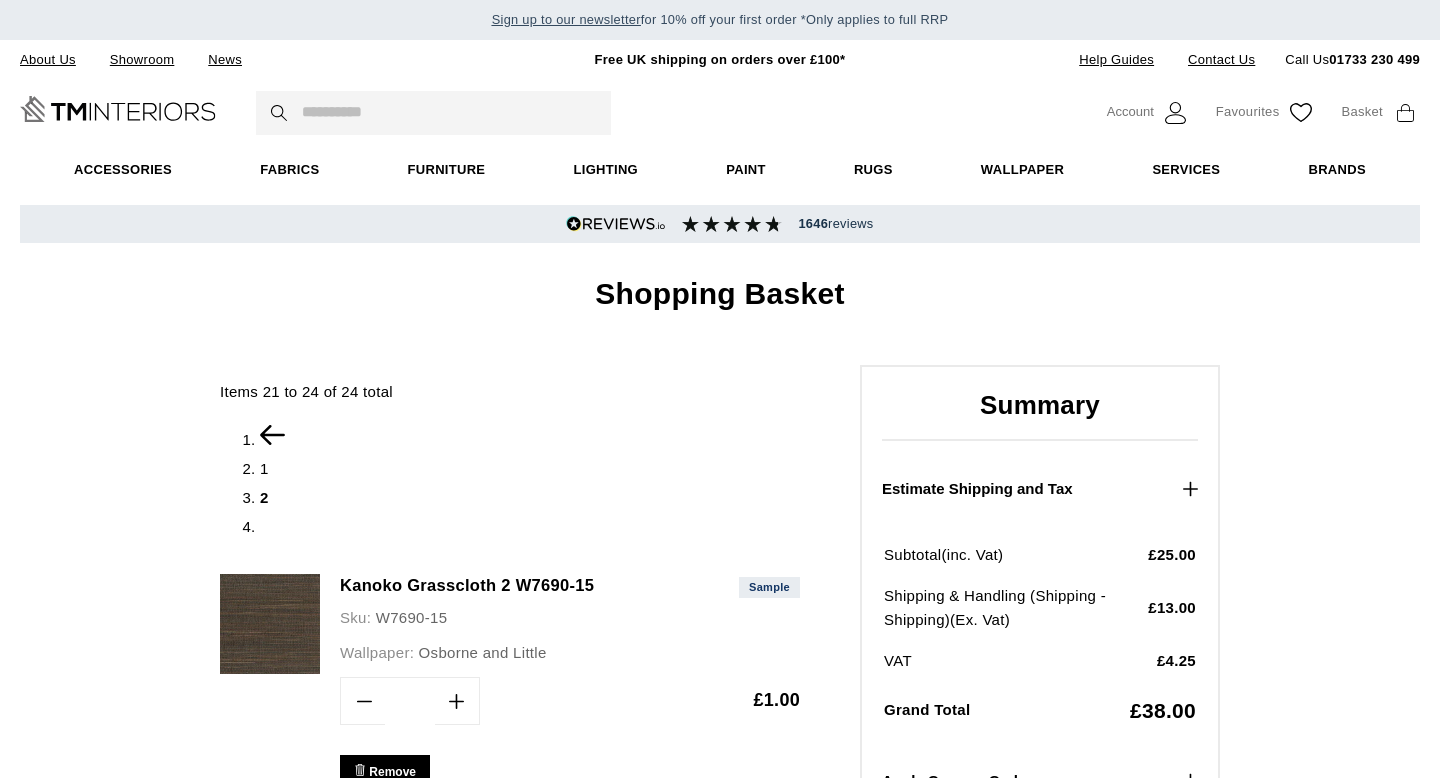 scroll, scrollTop: 0, scrollLeft: 0, axis: both 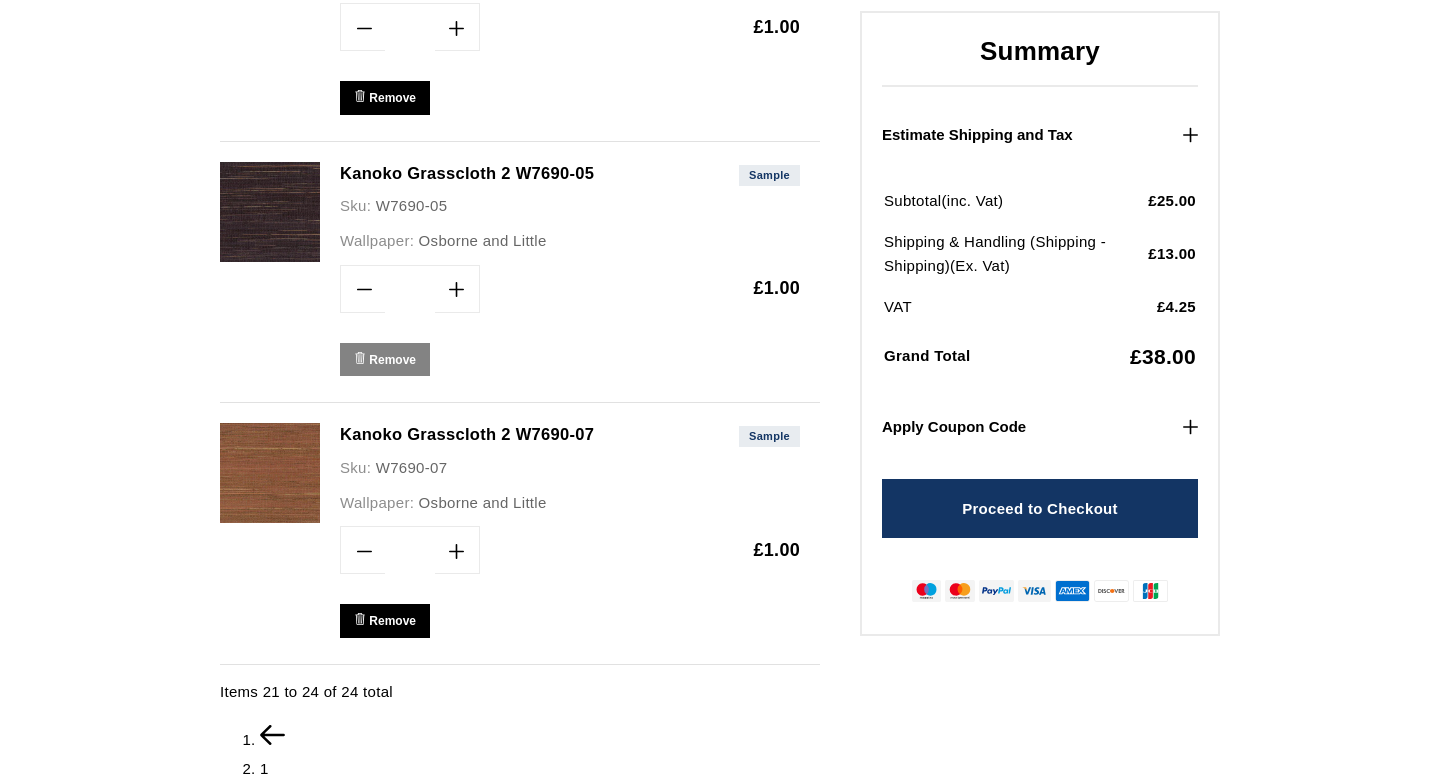 click on "bin
Remove" at bounding box center (385, 359) 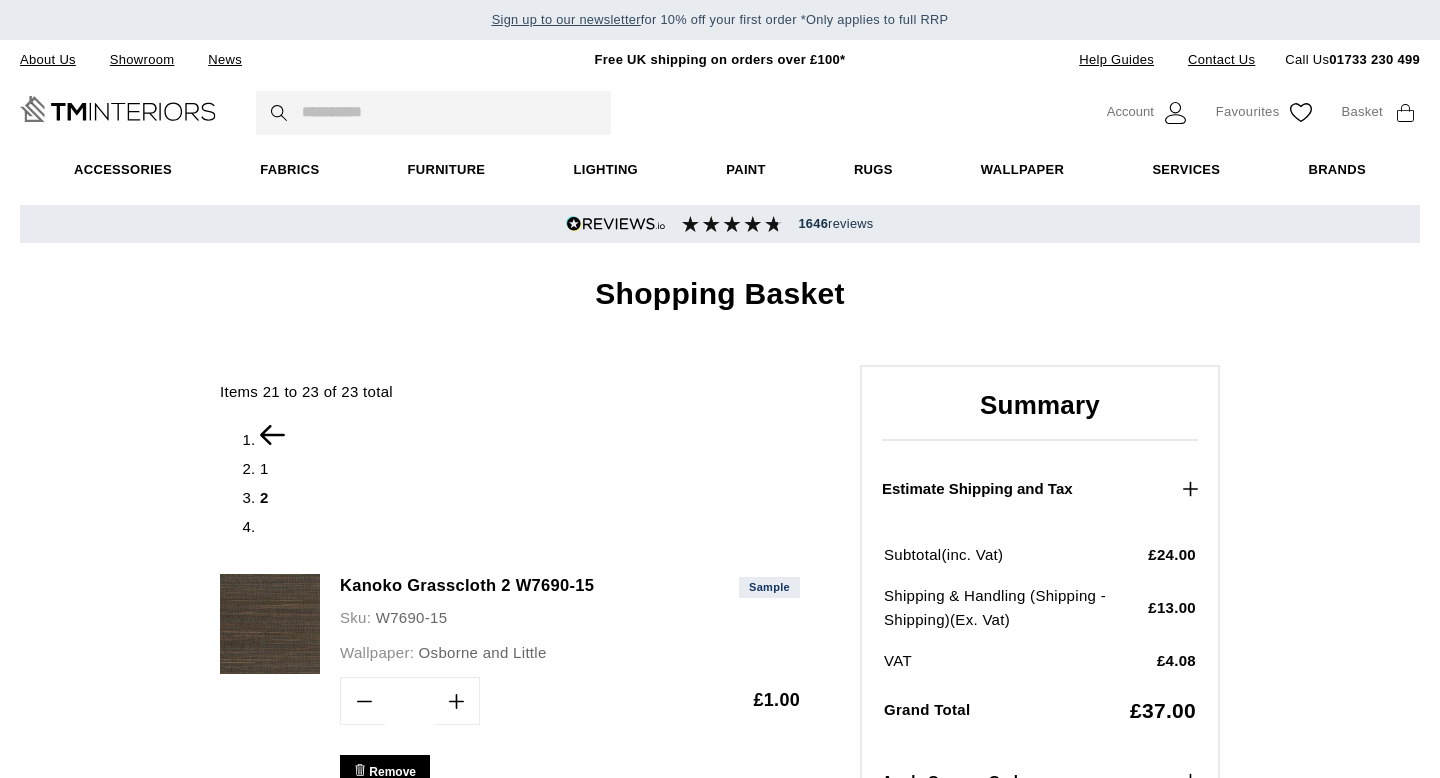 scroll, scrollTop: 0, scrollLeft: 0, axis: both 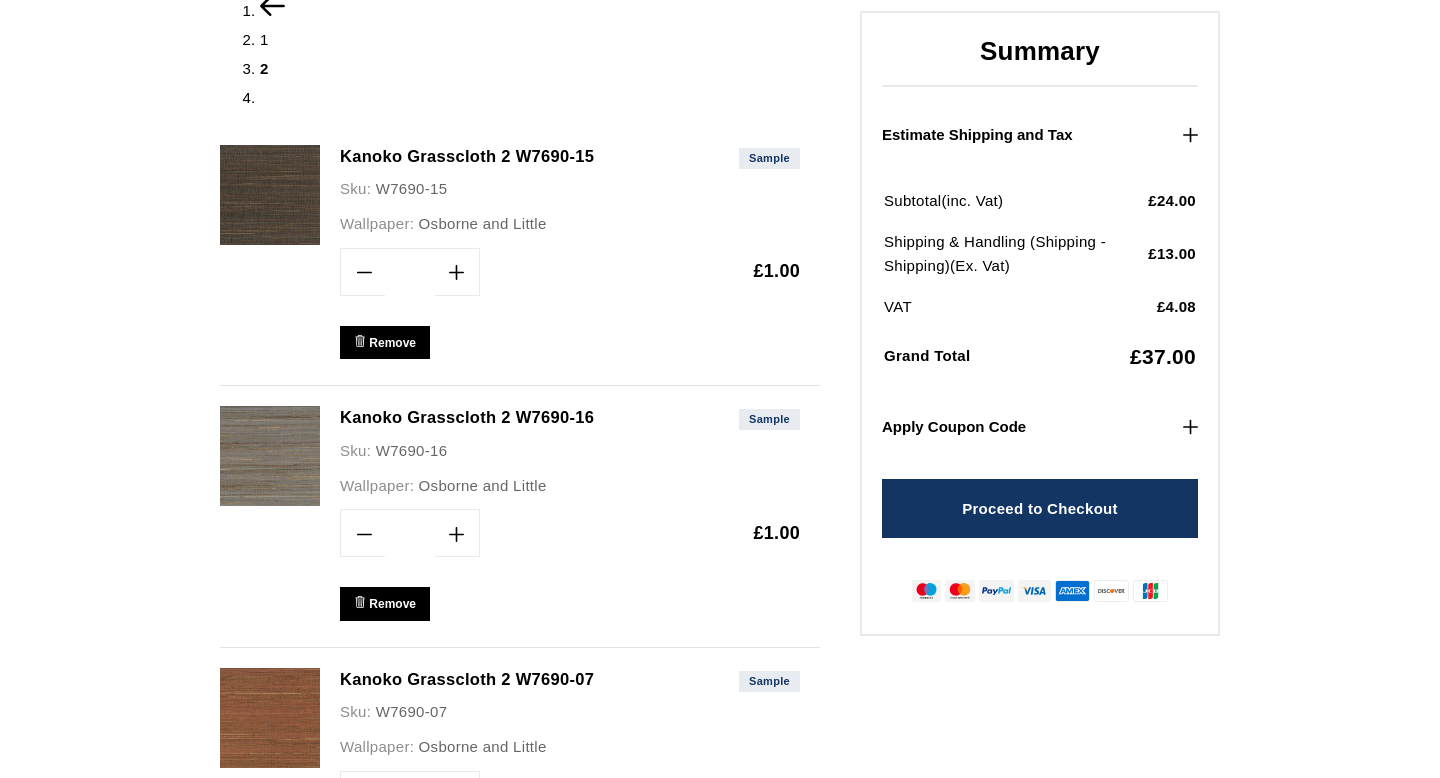 click at bounding box center (270, 456) 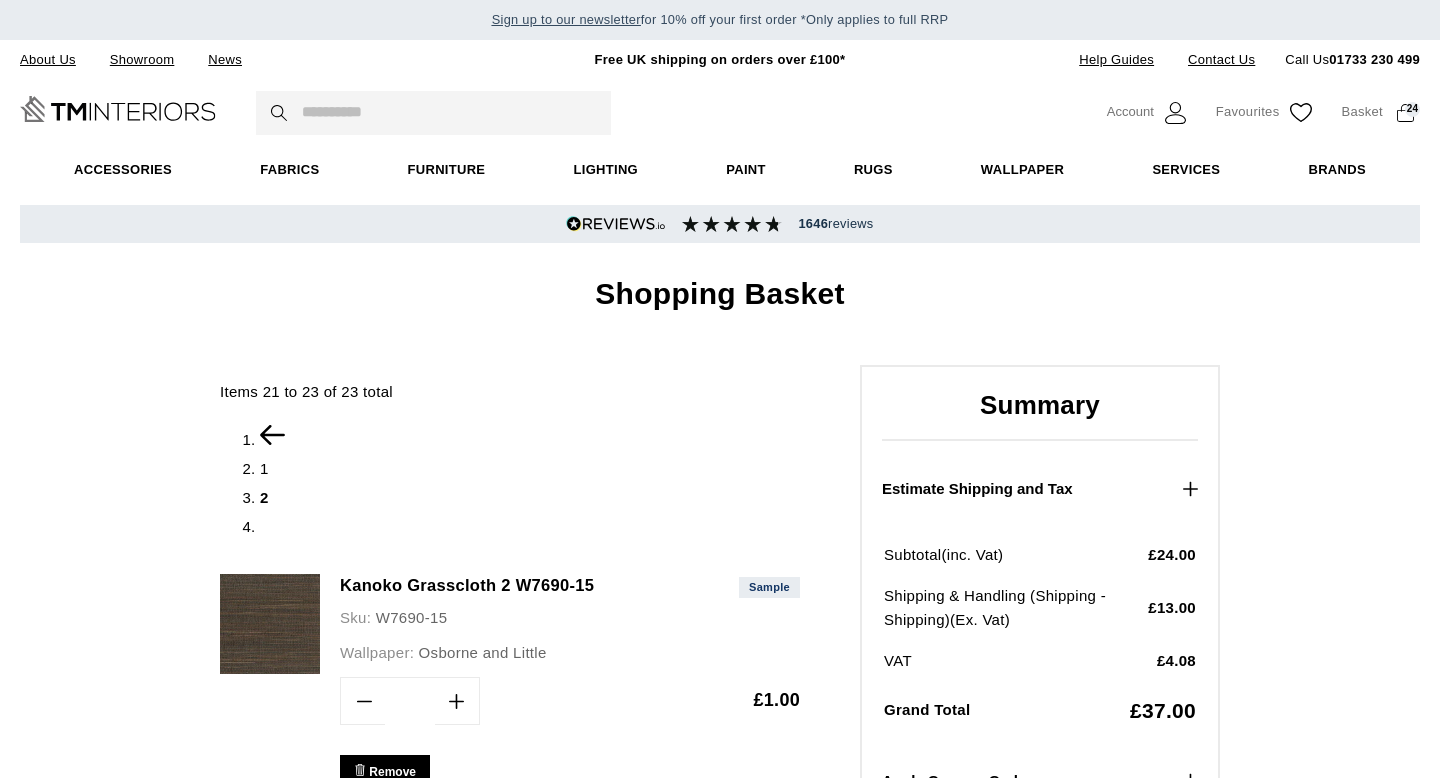 scroll, scrollTop: 429, scrollLeft: 0, axis: vertical 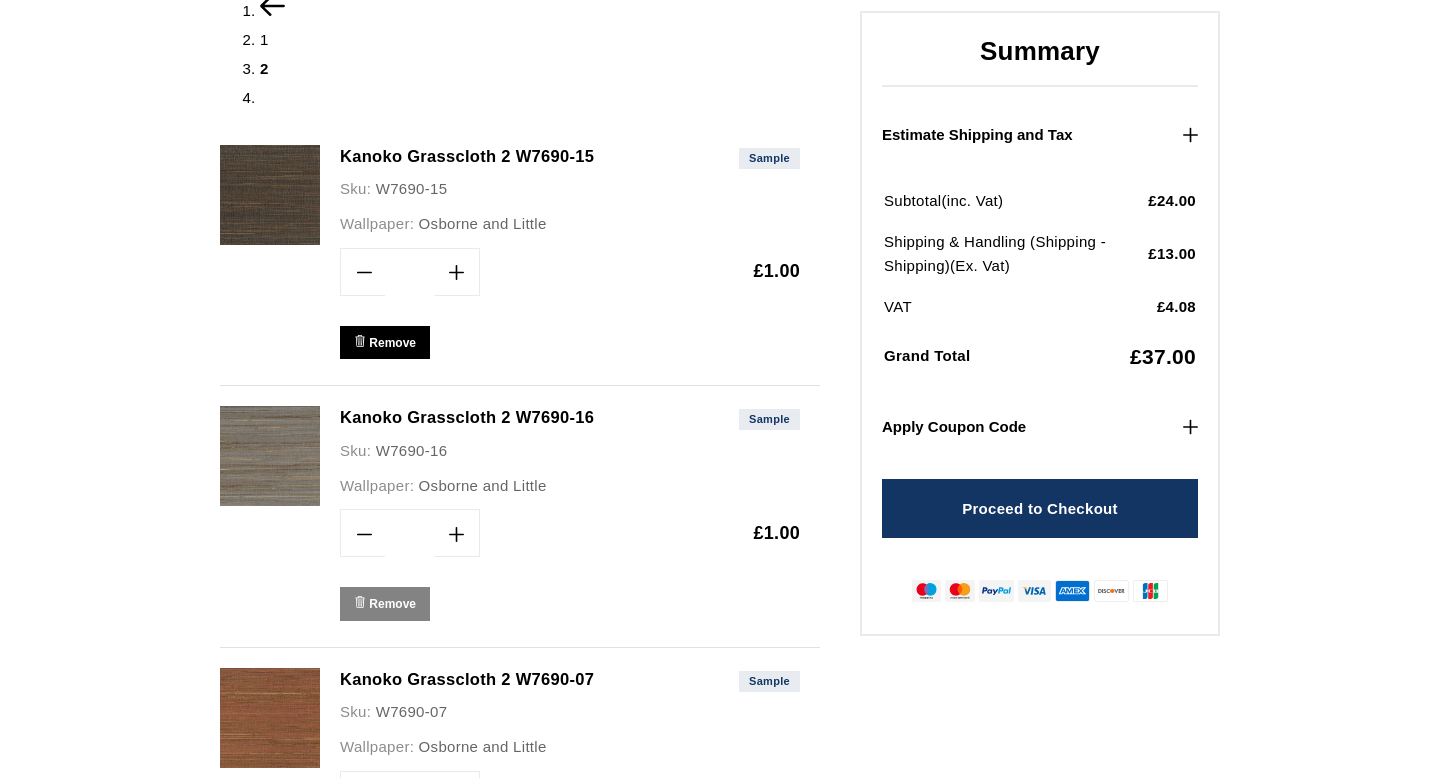 click on "Remove" at bounding box center [392, 604] 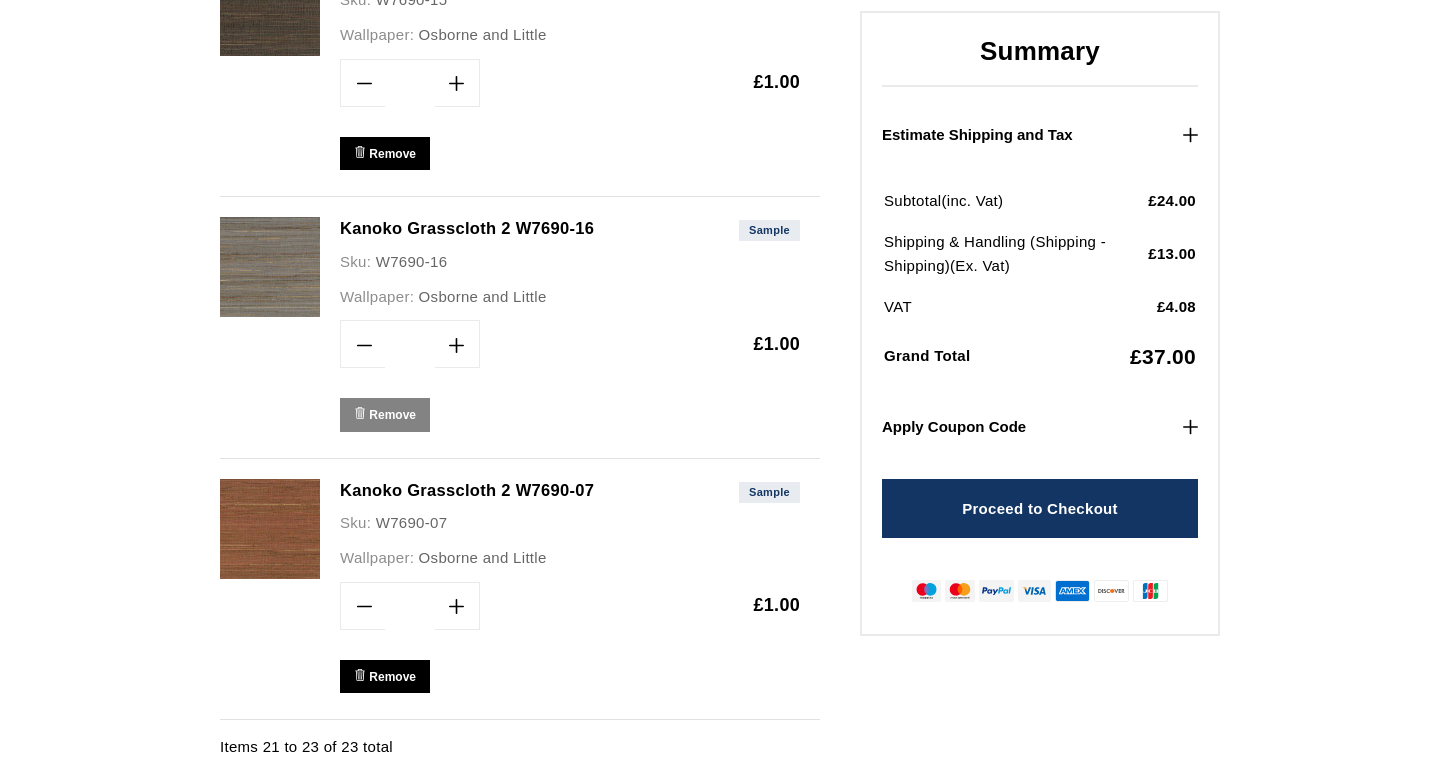 scroll, scrollTop: 624, scrollLeft: 0, axis: vertical 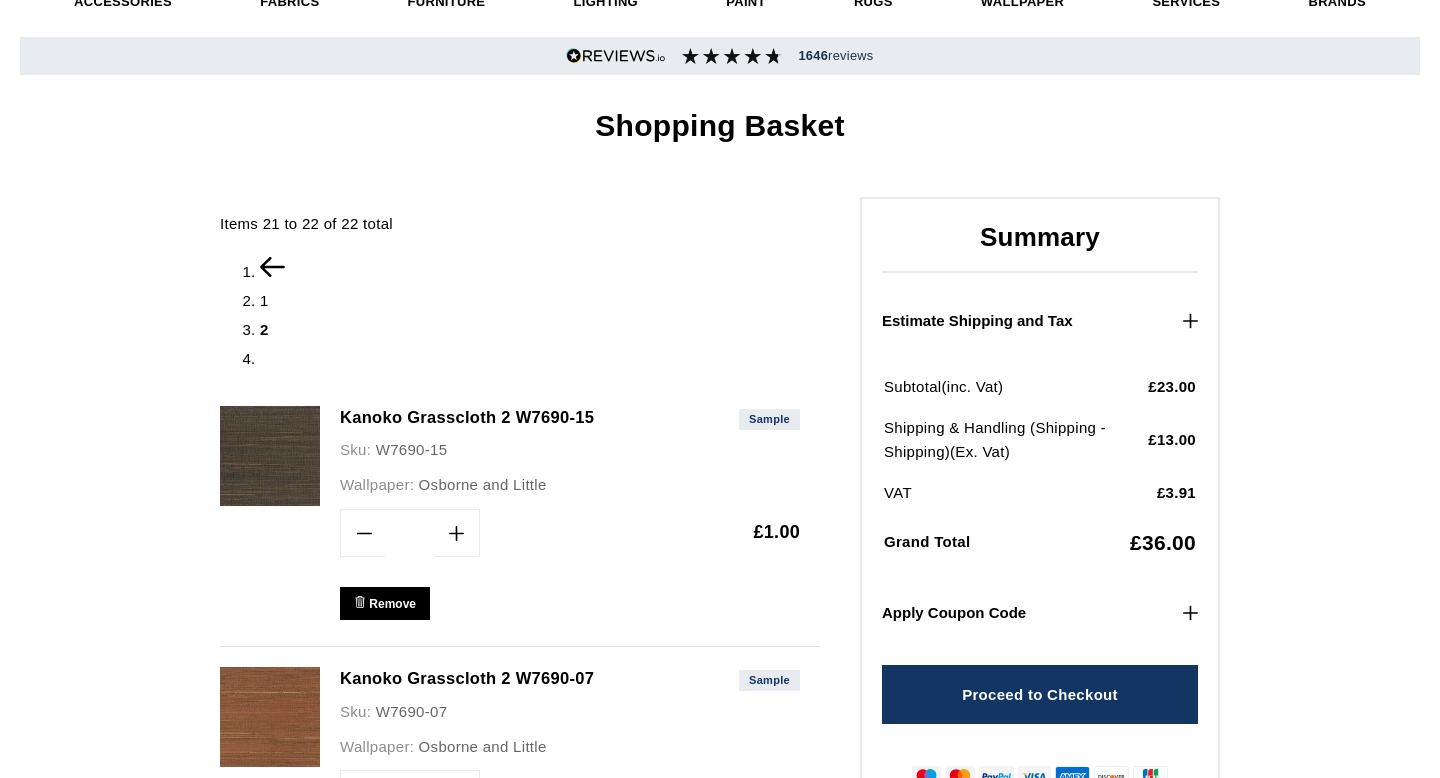 click at bounding box center (270, 456) 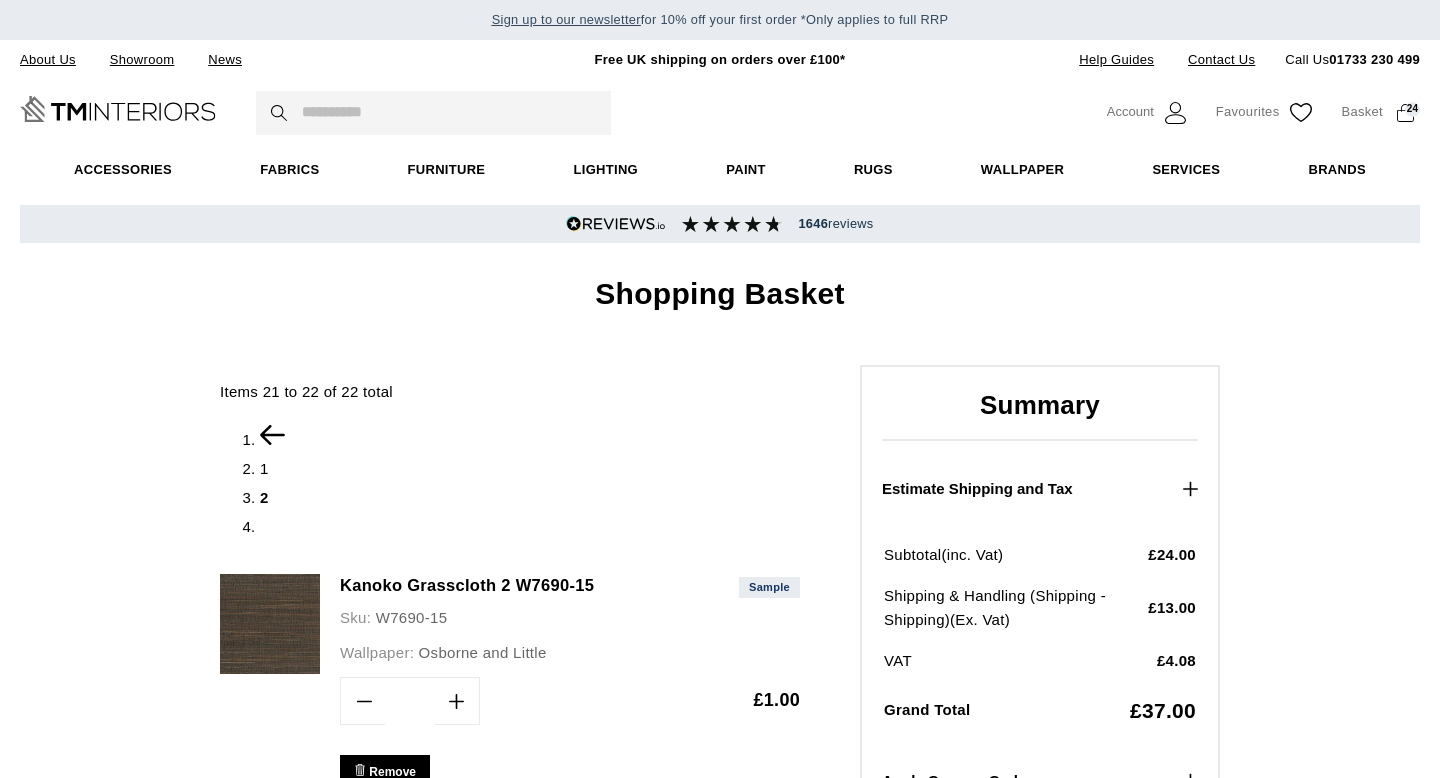 scroll, scrollTop: 168, scrollLeft: 0, axis: vertical 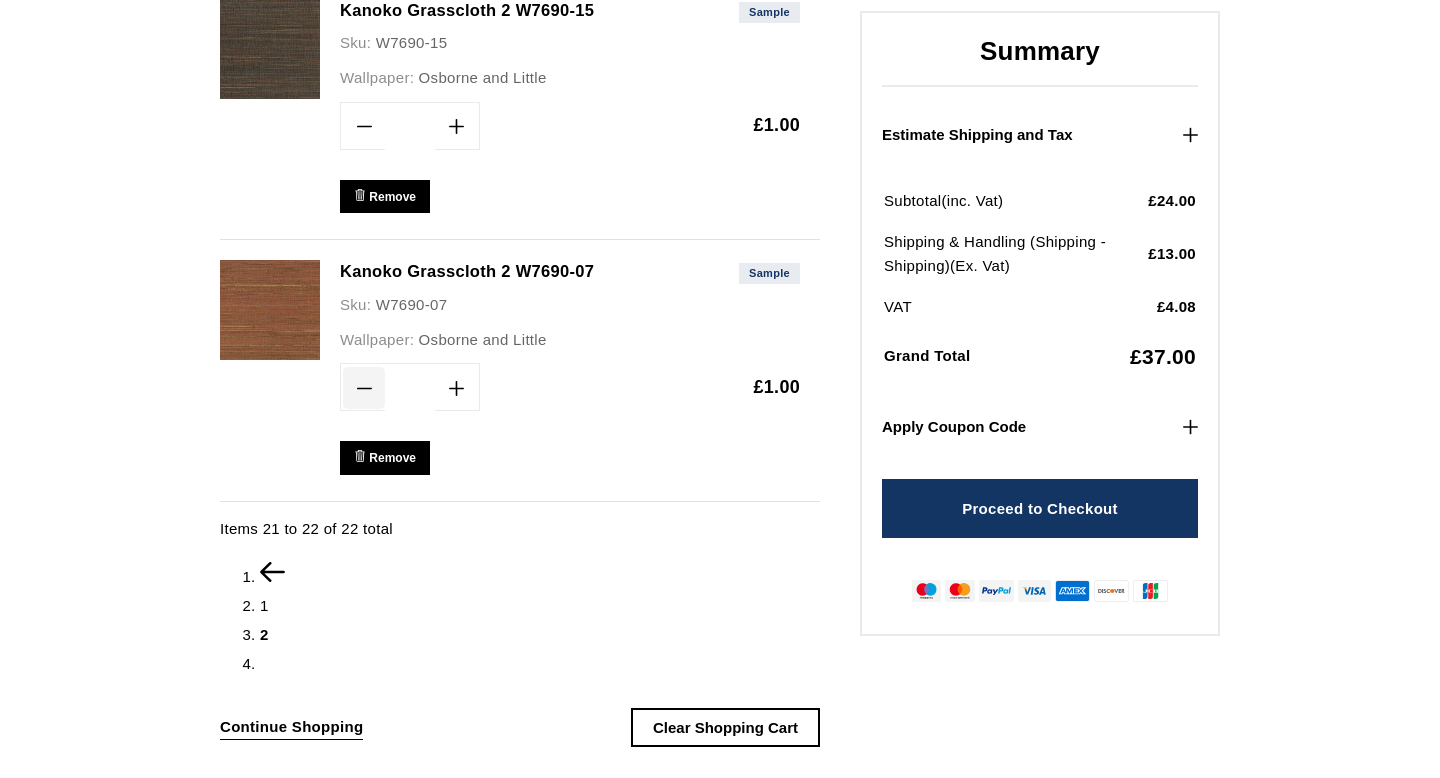 click on "minus" at bounding box center [364, 127] 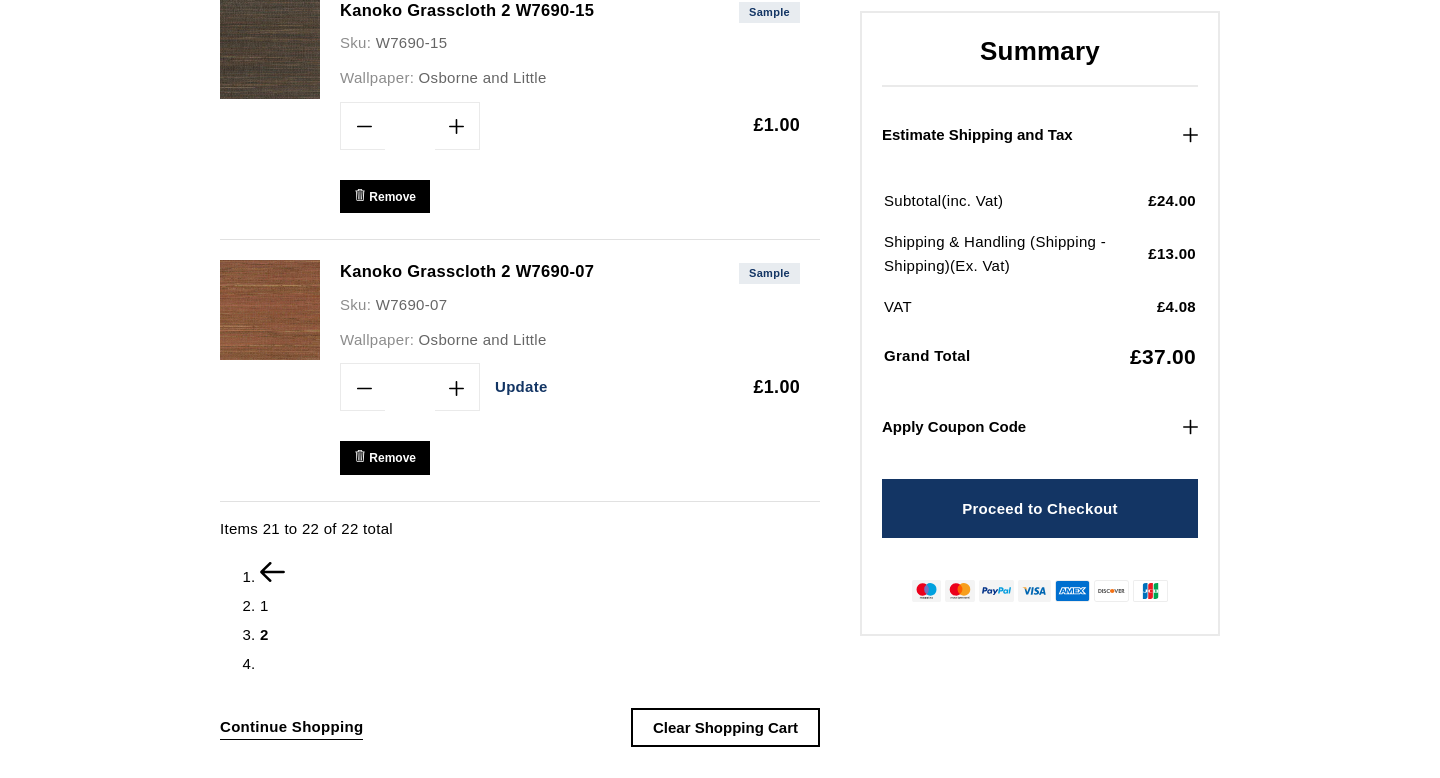 click on "Update" at bounding box center [0, 0] 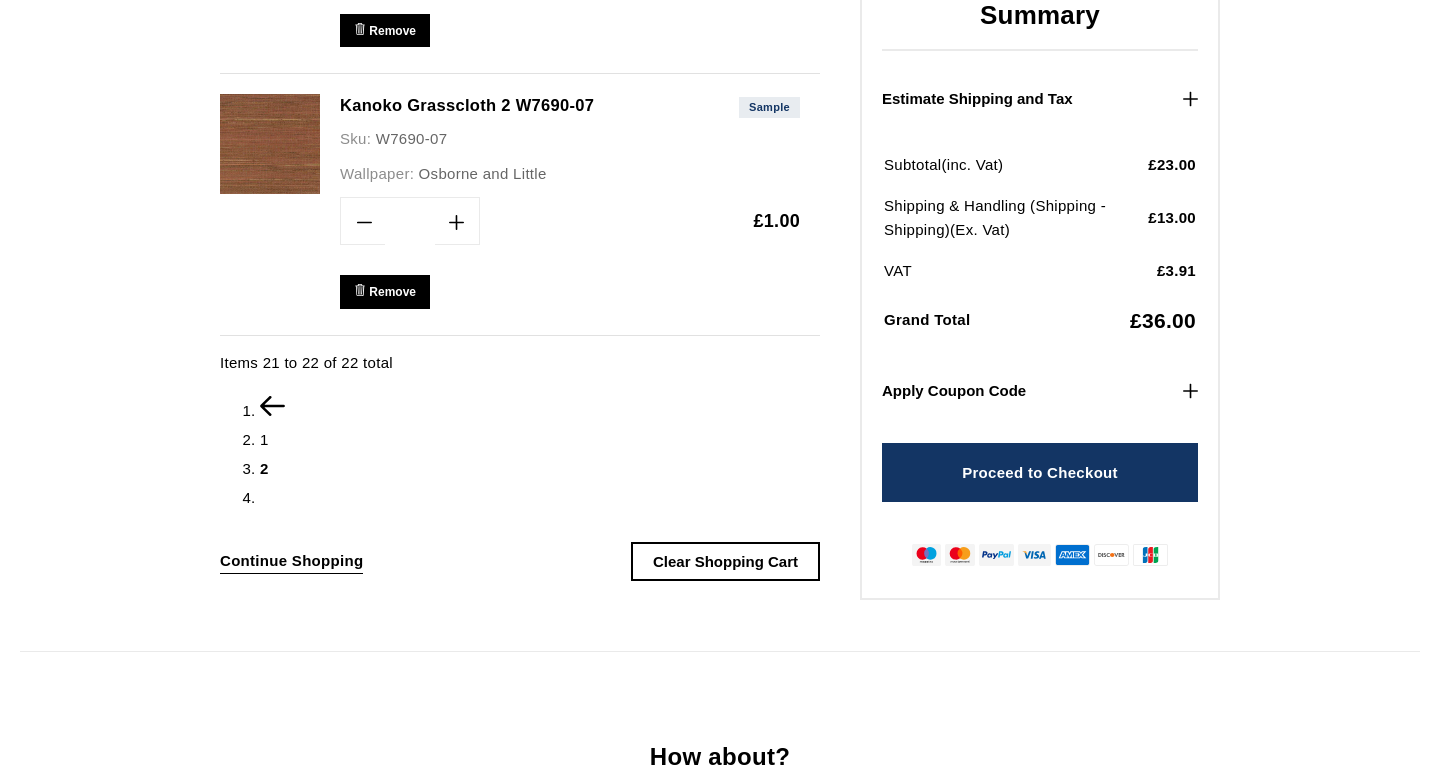 scroll, scrollTop: 740, scrollLeft: 0, axis: vertical 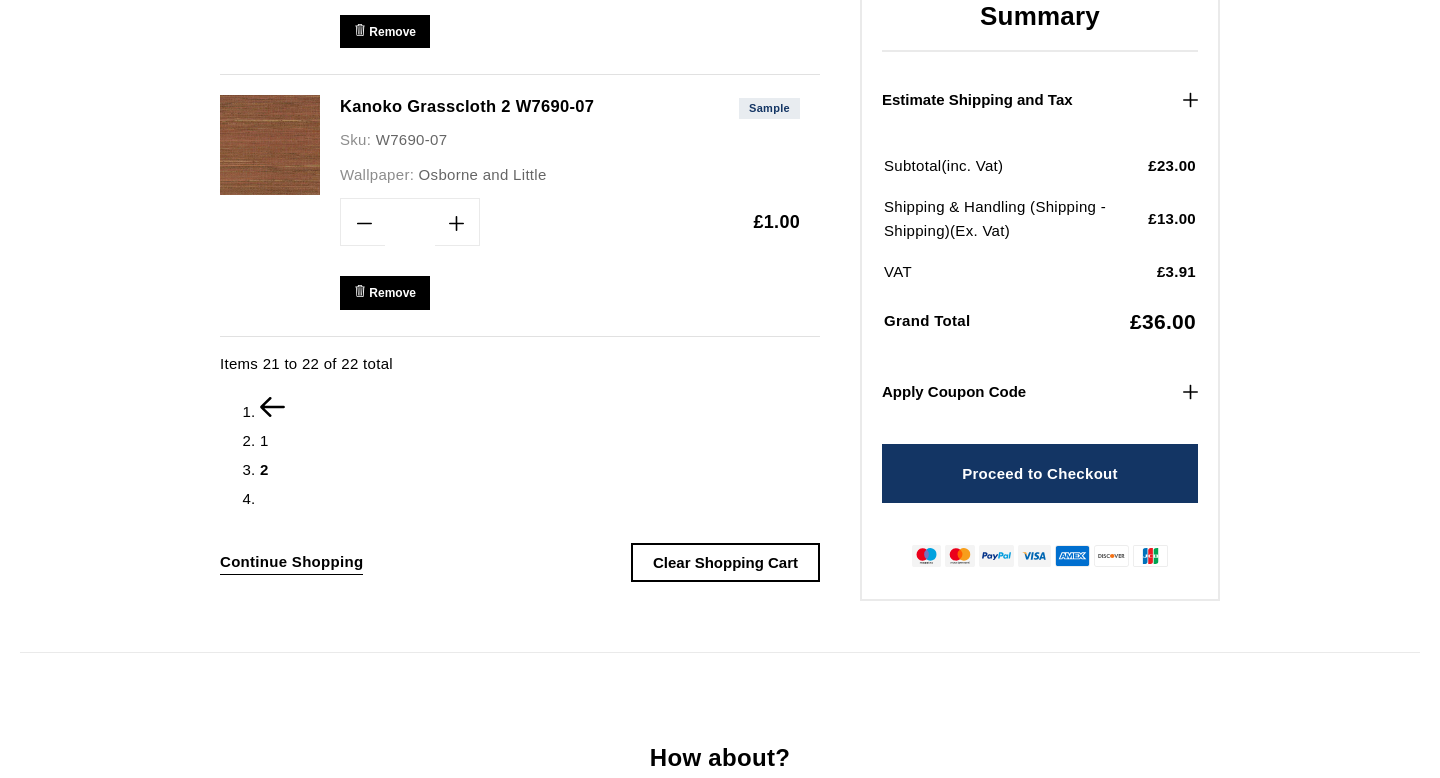 click at bounding box center [272, 407] 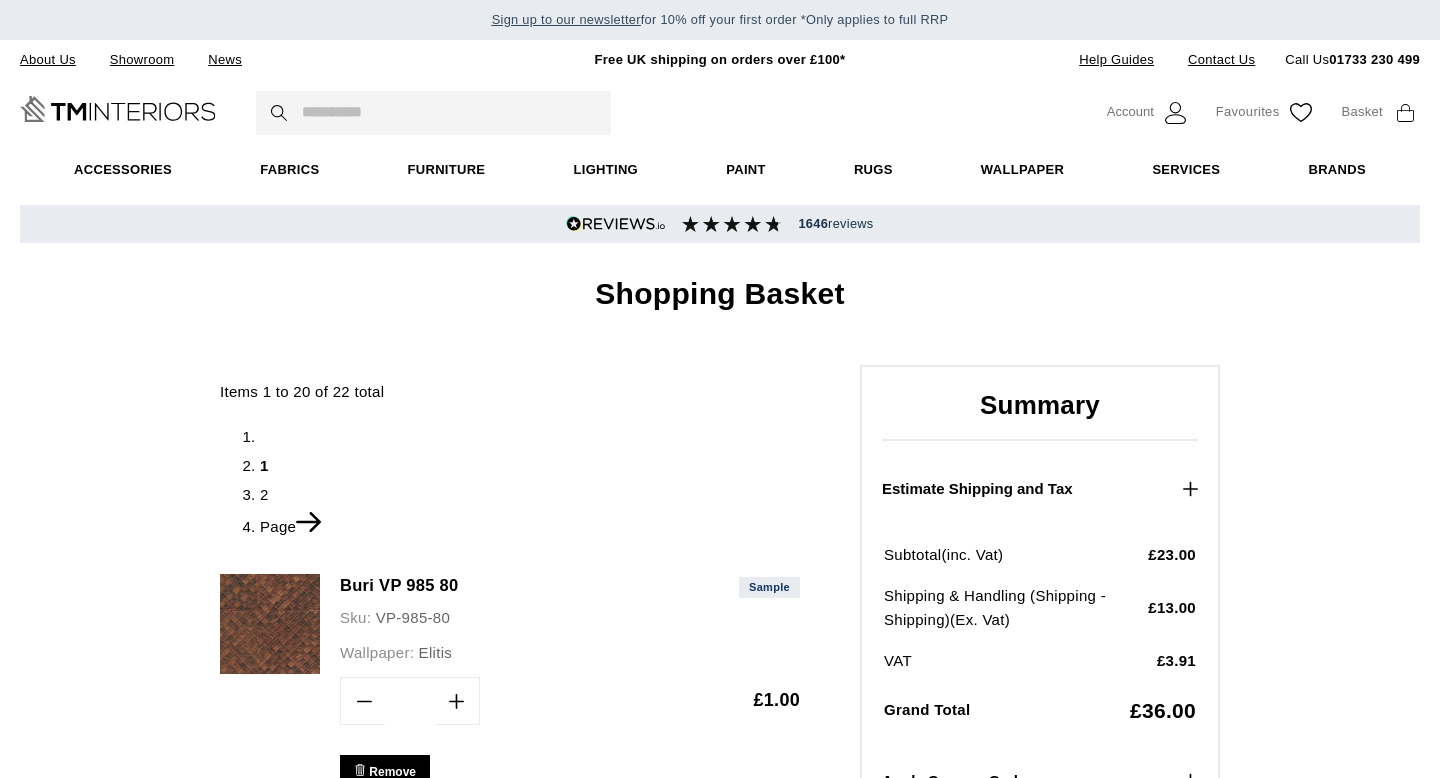 scroll, scrollTop: 0, scrollLeft: 0, axis: both 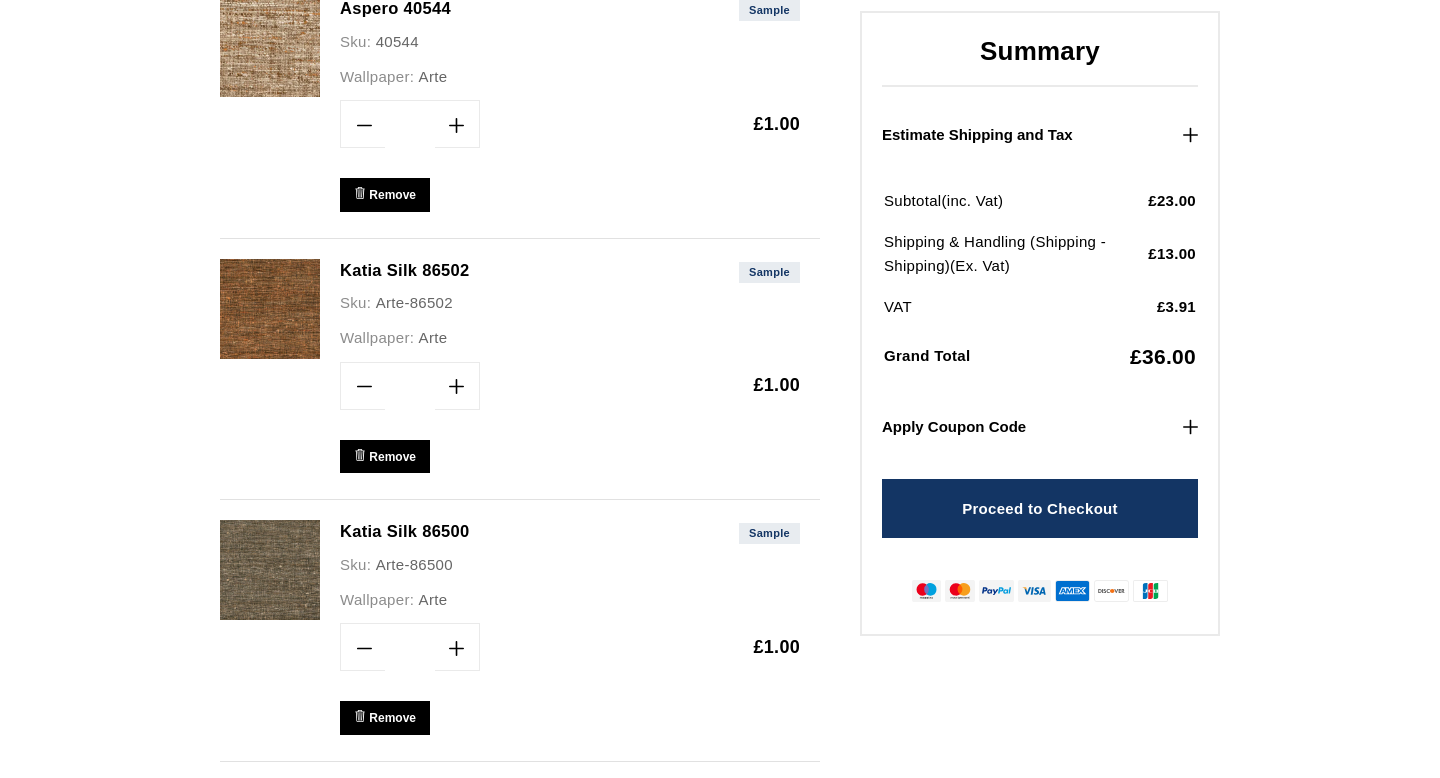 click at bounding box center [270, 570] 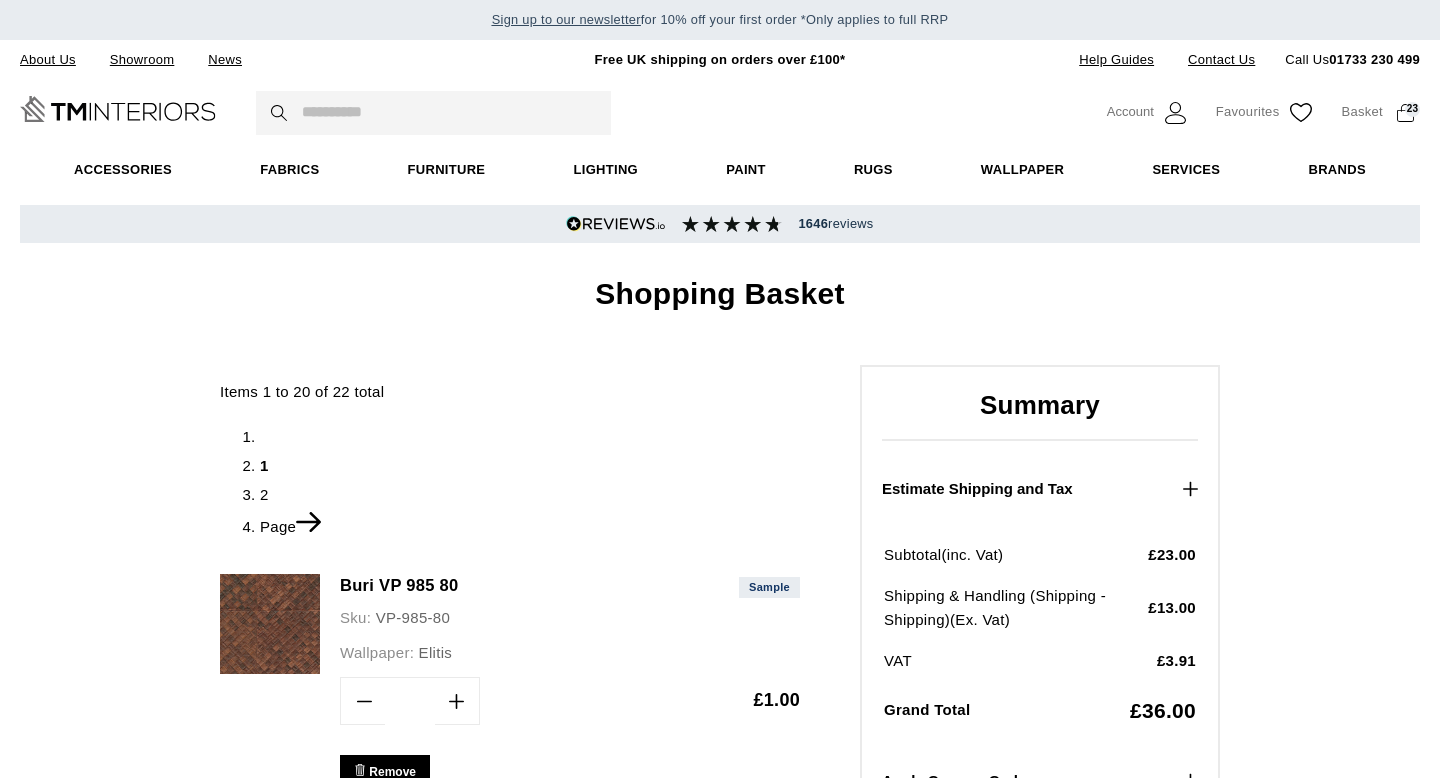 scroll, scrollTop: 826, scrollLeft: 0, axis: vertical 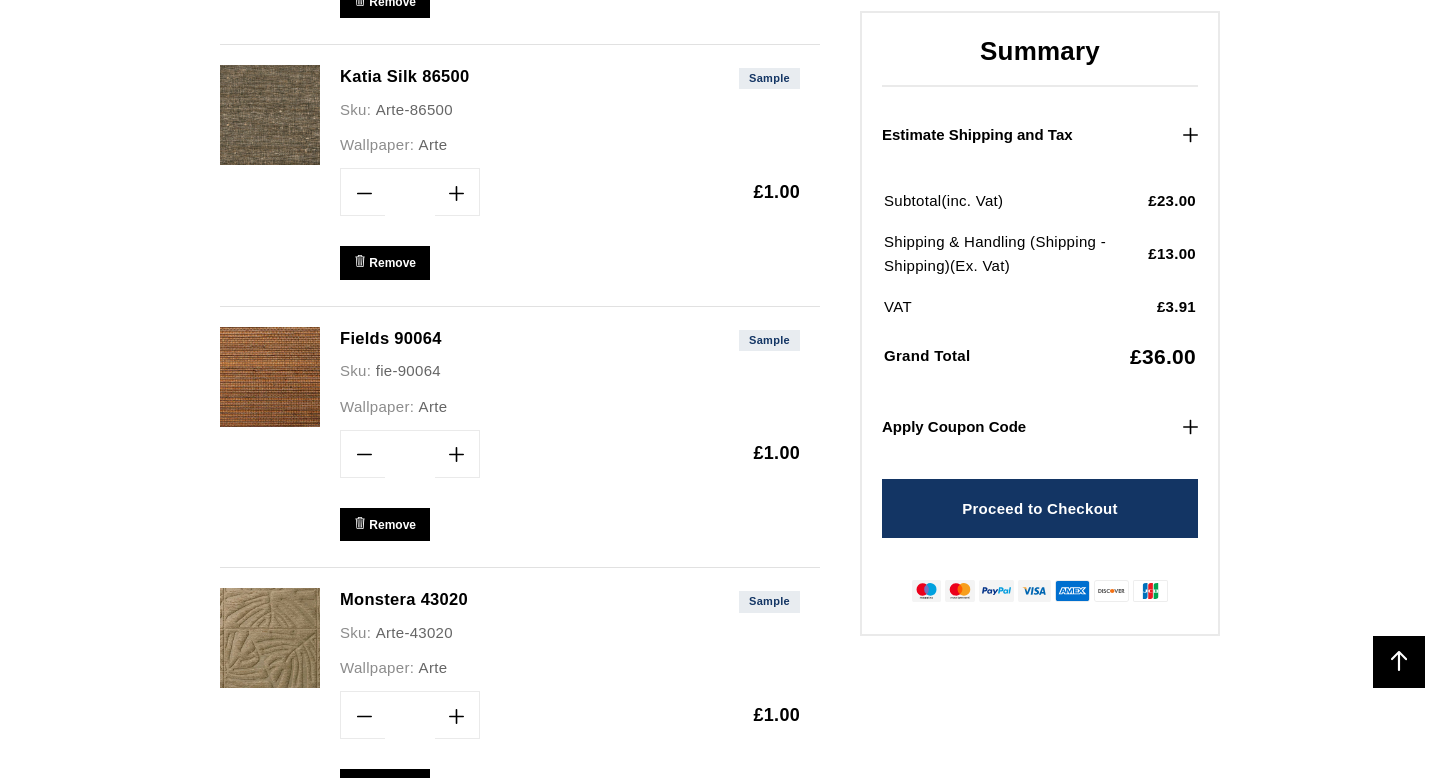 click at bounding box center [270, 377] 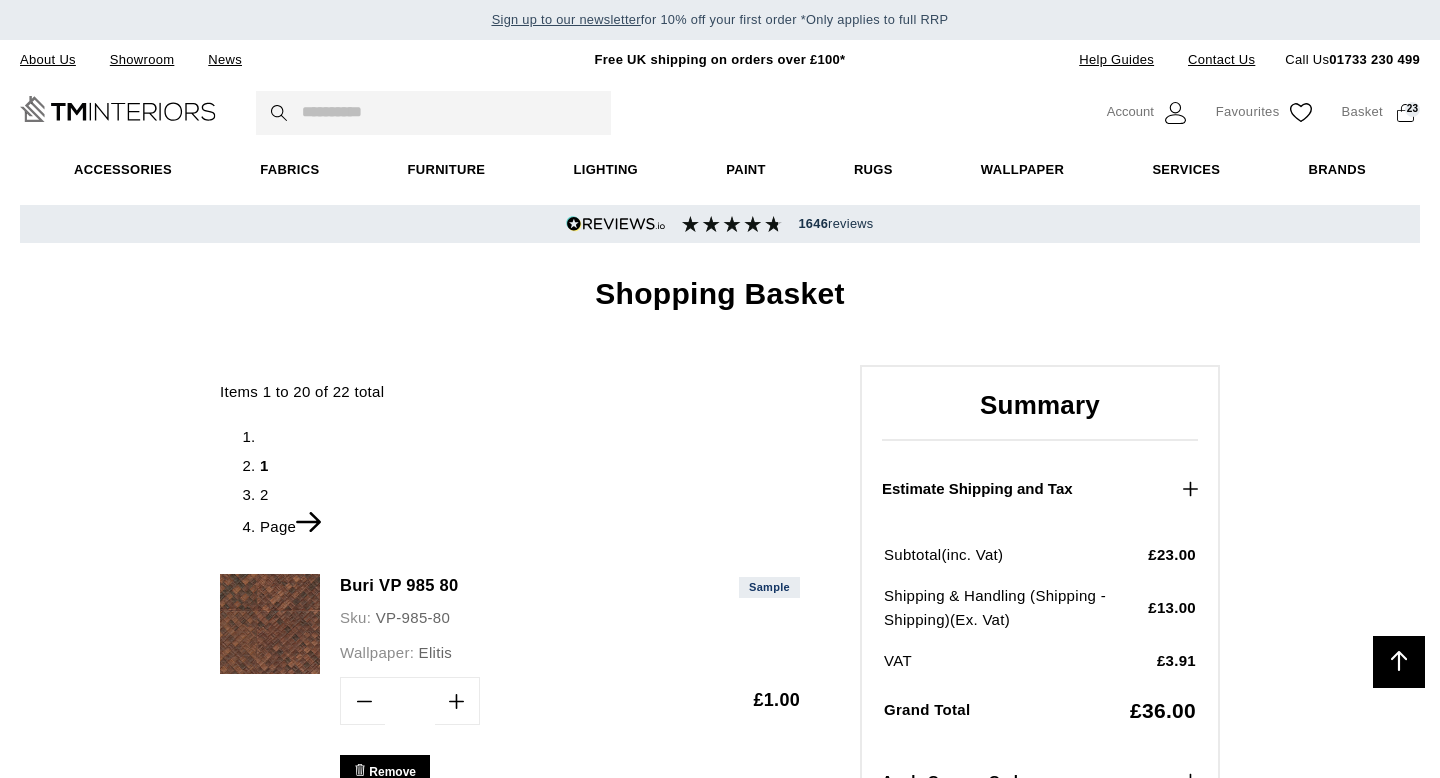 scroll, scrollTop: 1270, scrollLeft: 0, axis: vertical 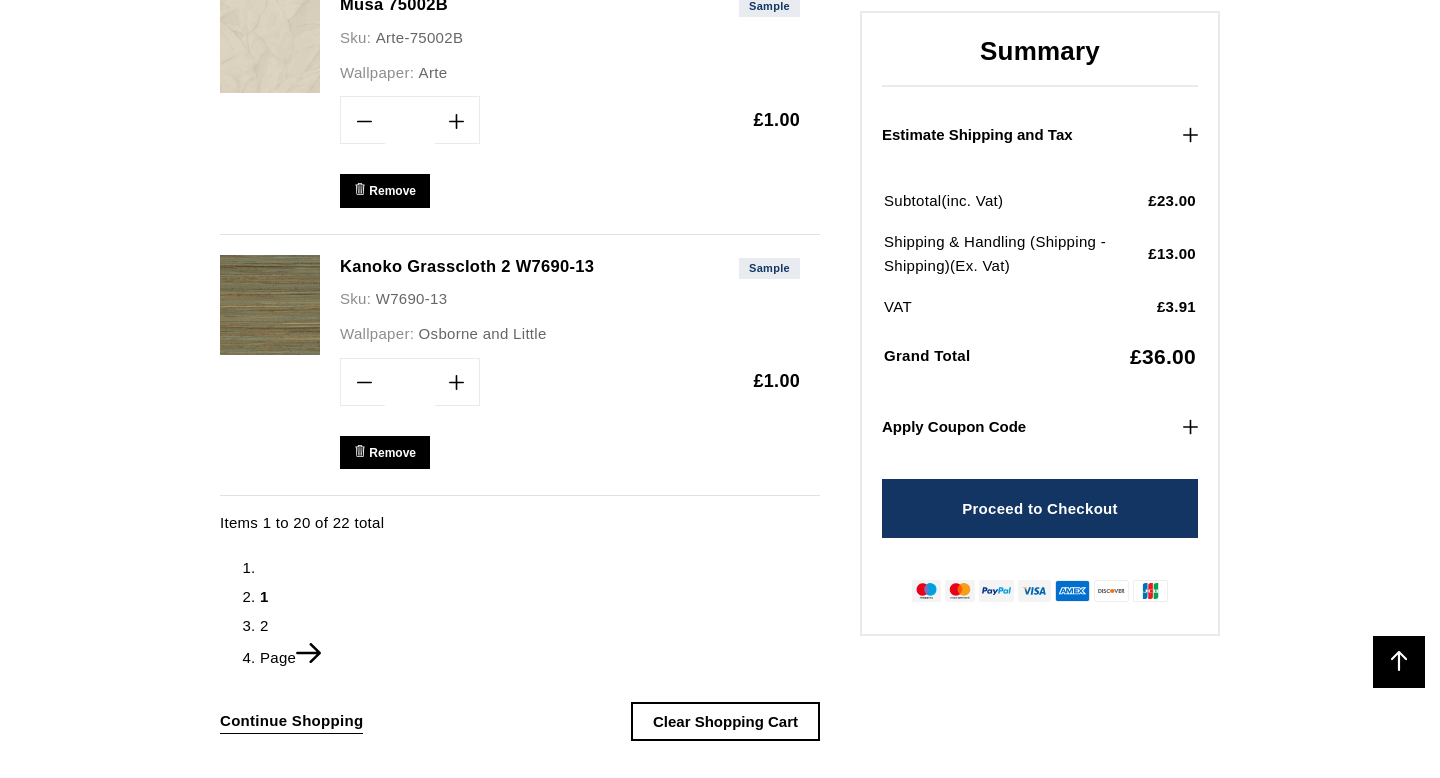 click on "You're currently reading page
1" at bounding box center [540, 597] 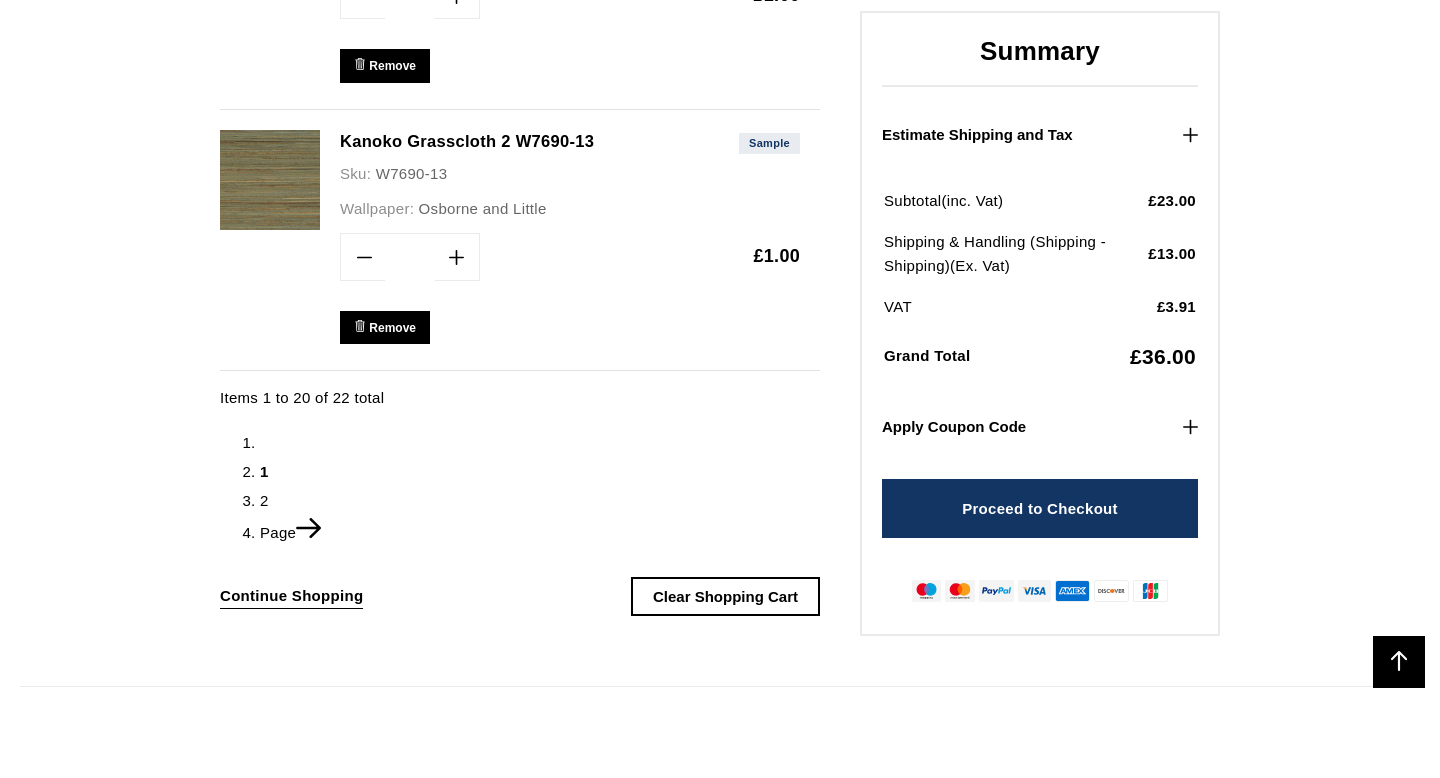 scroll, scrollTop: 5217, scrollLeft: 0, axis: vertical 